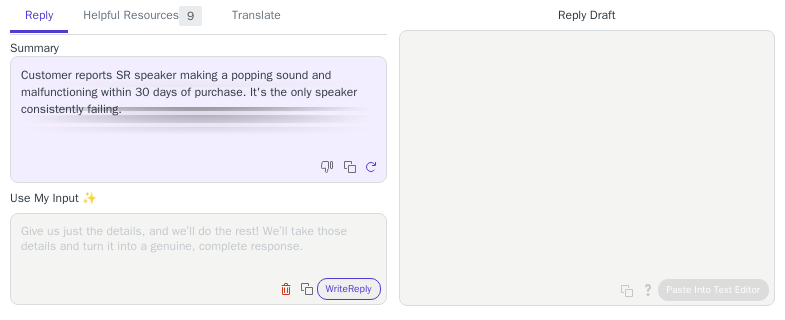 scroll, scrollTop: 0, scrollLeft: 0, axis: both 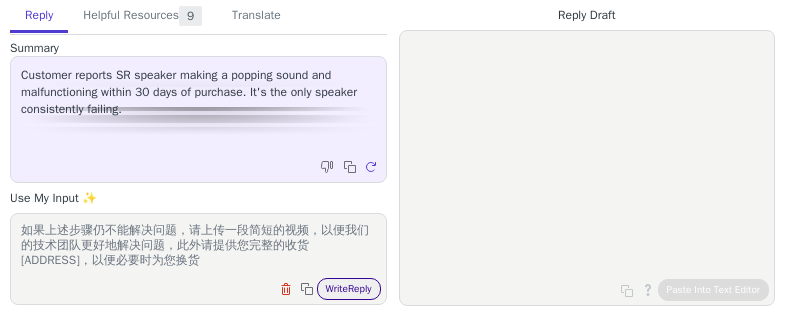 type on "We apologize for the inconvenience.
To help resolve this issue, we suggest the following troubleshooting steps:
1. Check Cable Connections: Ensure all cables are securely connected and properly inserted.
2. Verify TV Audio Settings: Confirm that your TV’s setting path is PCM（Auto/Pass Through for Dolby Soundbar).
3. Replace Cables and Test Different Connections: Please try another connection method to find out whether the soundbar or HDMI cable is defective.
4. Test with Different Content: Try playing various sources to check if the issue persists. This helps determine if the problem is related to specific media sources.
如果上述步骤仍不能解决问题，请上传一段简短的视频，以便我们的技术团队更好地解决问题，此外请提供您完整的收货地址，以便必要时为您换货" 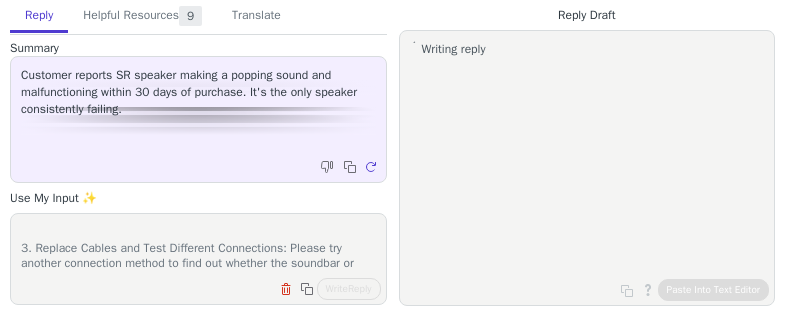 scroll, scrollTop: 0, scrollLeft: 0, axis: both 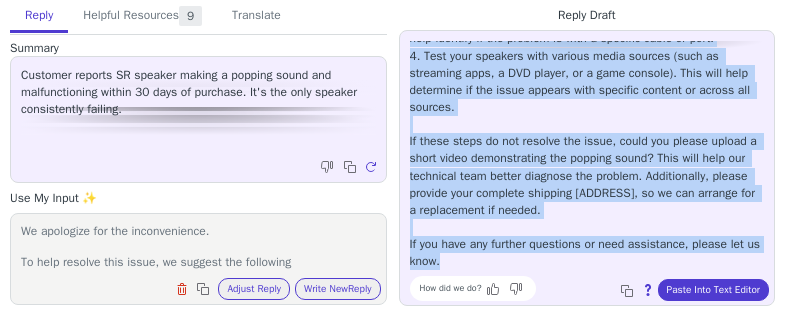 drag, startPoint x: 413, startPoint y: 49, endPoint x: 536, endPoint y: 267, distance: 250.30582 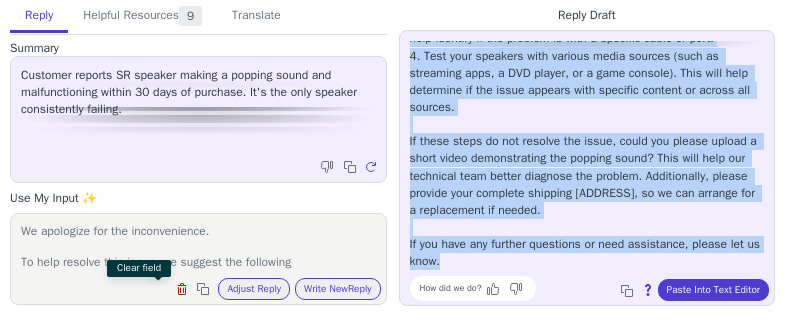 click at bounding box center (184, 291) 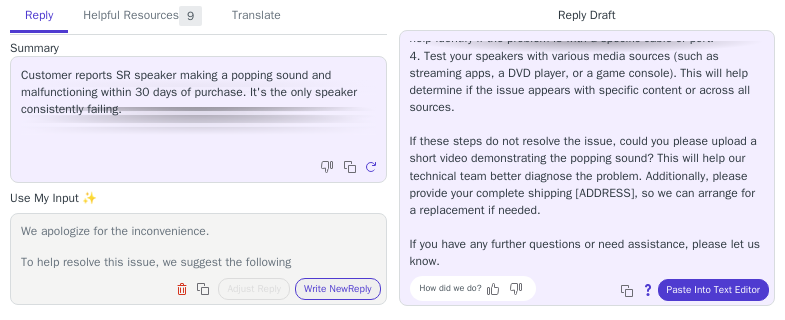 click on "We apologize for the inconvenience.
To help resolve this issue, we suggest the following troubleshooting steps:
1. Check Cable Connections: Ensure all cables are securely connected and properly inserted.
2. Verify TV Audio Settings: Confirm that your TV’s setting path is PCM（Auto/Pass Through for Dolby Soundbar).
3. Replace Cables and Test Different Connections: Please try another connection method to find out whether the soundbar or HDMI cable is defective.
4. Test with Different Content: Try playing various sources to check if the issue persists. This helps determine if the problem is related to specific media sources.
如果上述步骤仍不能解决问题，请上传一段简短的视频，以便我们的技术团队更好地解决问题，此外请提供您完整的收货地址，以便必要时为您换货" at bounding box center [198, 246] 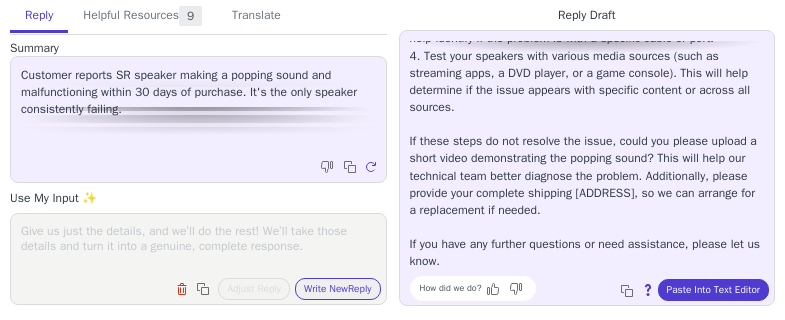 paste on "您好！
感谢您联系我们并分享您在使用 SR 扬声器时遇到的问题。对于由此造成的麻烦，尤其是在您刚购买不久后，我们深感抱歉。
为了帮助您解决此问题，我们建议您执行以下故障排除步骤：
1. 检查线缆连接：确保所有线缆均已牢固连接并正确插入。
2. 检查电视音频设置：确认电视的音频设置路径为 PCM（杜比声霸在使用光纤，AUX时也是将电视设置PCM的，Auto/Pass Through是杜比声霸在使用HDMI eARC/ARC时才设置的）。
3. 更换线缆并测试不同的连接方式：请尝试其他连接方式，以确定 Soundbar 或 HDMI 线缆是否有问题。
4. 使用不同的内容进行测试：尝试播放不同的音频源，检查问题是否仍然存在。这有助于确定问题是否与特定的媒体源有关。
如果这些步骤无法解决问题，您能否上传一段演示爆音的短视频？这将有助于我们的技术团队更好地诊断问题。此外，请提供您的完整收货地址，以便我们在需要时安排更换。
如果您有任何其他问题或需要帮助，请告知我们。..." 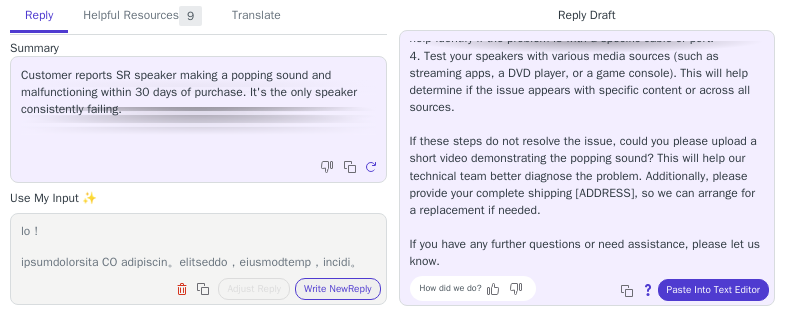 scroll, scrollTop: 263, scrollLeft: 0, axis: vertical 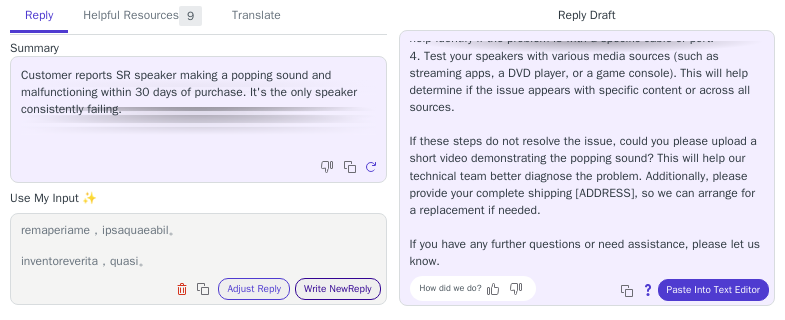 type on "您好！
感谢您联系我们并分享您在使用 SR 扬声器时遇到的问题。对于由此造成的麻烦，尤其是在您刚购买不久后，我们深感抱歉。
为了帮助您解决此问题，我们建议您执行以下故障排除步骤：
1. 检查线缆连接：确保所有线缆均已牢固连接并正确插入。
2. 检查电视音频设置：确认电视的音频设置路径为 PCM（杜比声霸在使用光纤，AUX时也是将电视设置PCM的，Auto/Pass Through是杜比声霸在使用HDMI eARC/ARC时才设置的）。
3. 更换线缆并测试不同的连接方式：请尝试其他连接方式，以确定 Soundbar 或 HDMI 线缆是否有问题。
4. 使用不同的内容进行测试：尝试播放不同的音频源，检查问题是否仍然存在。这有助于确定问题是否与特定的媒体源有关。
如果这些步骤无法解决问题，您能否上传一段演示爆音的短视频？这将有助于我们的技术团队更好地诊断问题。此外，请提供您的完整收货地址，以便我们在需要时安排更换。
如果您有任何其他问题或需要帮助，请告知我们。..." 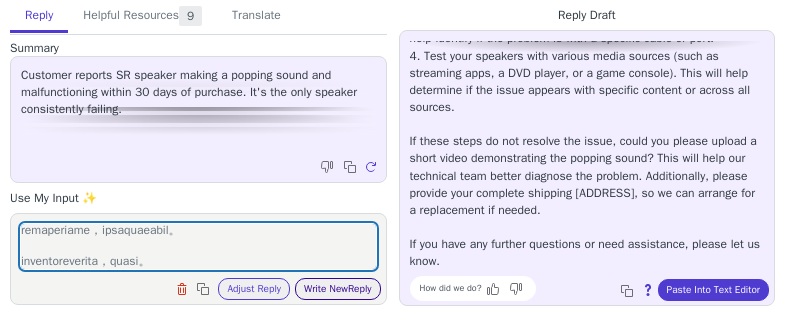 click on "Write New  Reply" at bounding box center (338, 289) 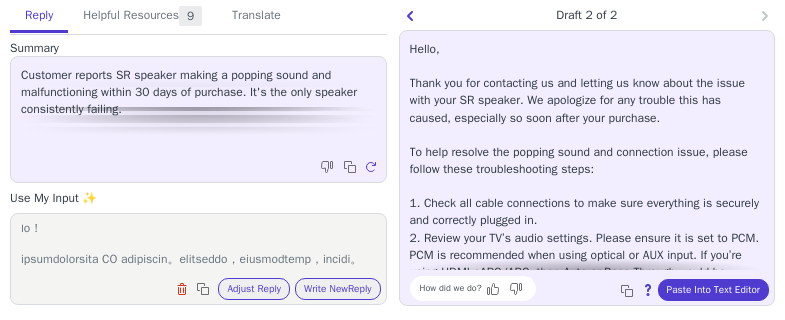 scroll, scrollTop: 0, scrollLeft: 0, axis: both 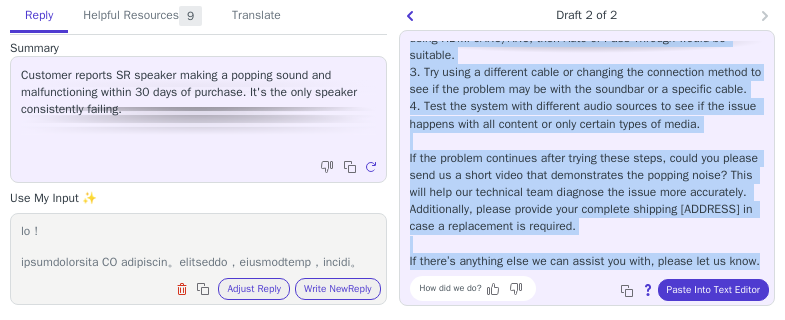 drag, startPoint x: 411, startPoint y: 48, endPoint x: 450, endPoint y: 264, distance: 219.4926 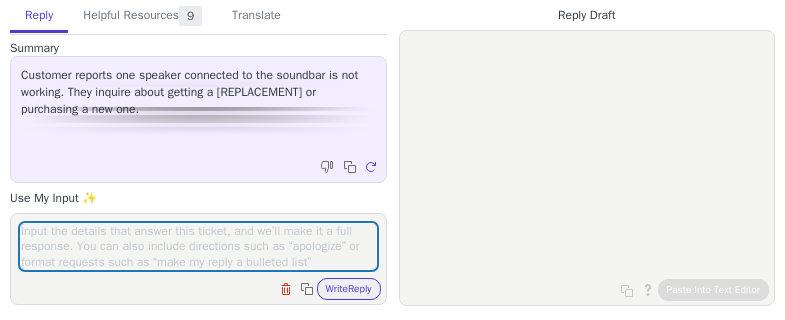 scroll, scrollTop: 0, scrollLeft: 0, axis: both 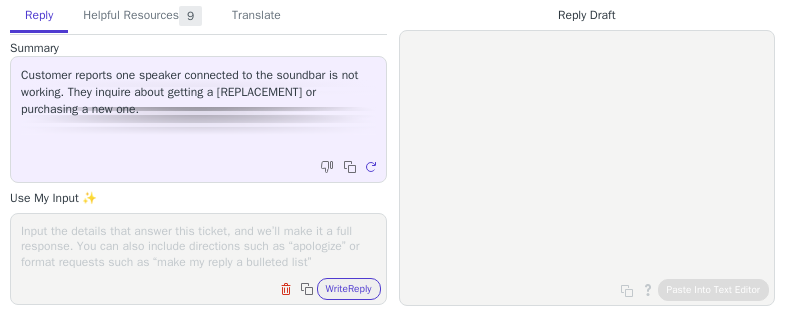 click at bounding box center [198, 246] 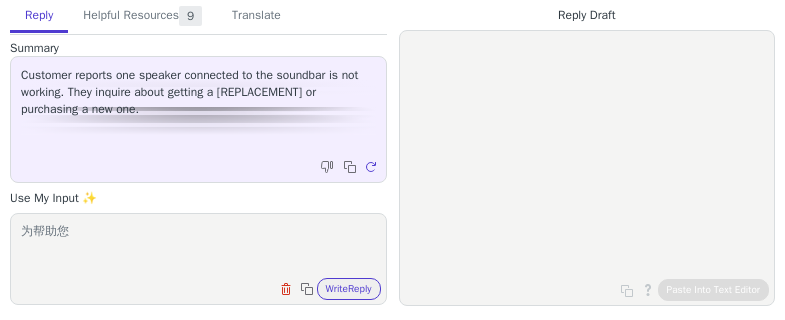 click on "为帮助您" at bounding box center [198, 246] 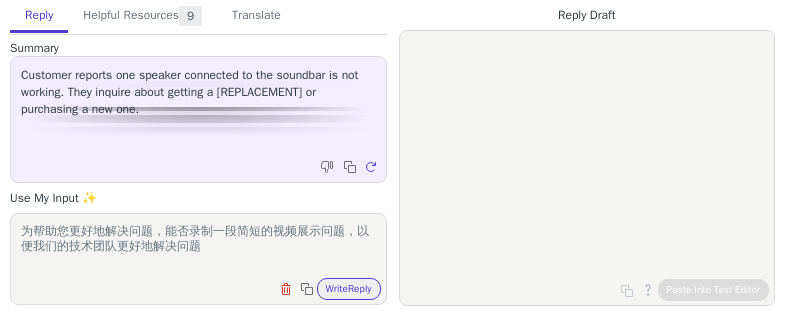 click on "为帮助您更好地解决问题，能否录制一段简短的视频展示问题，以便我们的技术团队更好地解决问题" at bounding box center [198, 246] 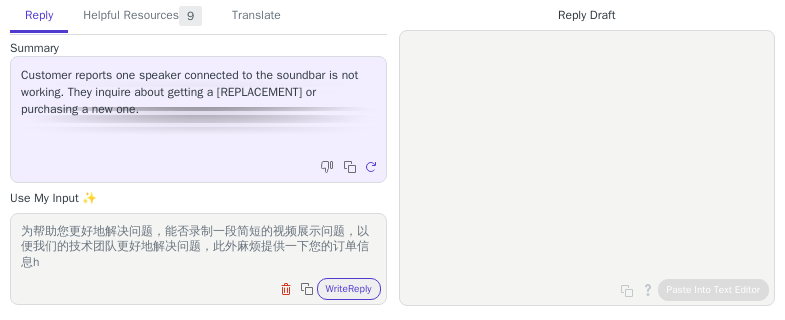 scroll, scrollTop: 1, scrollLeft: 0, axis: vertical 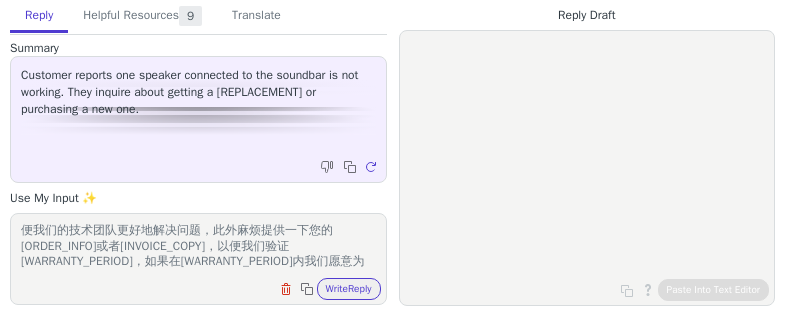 paste on "我们产品基本都是成套的" 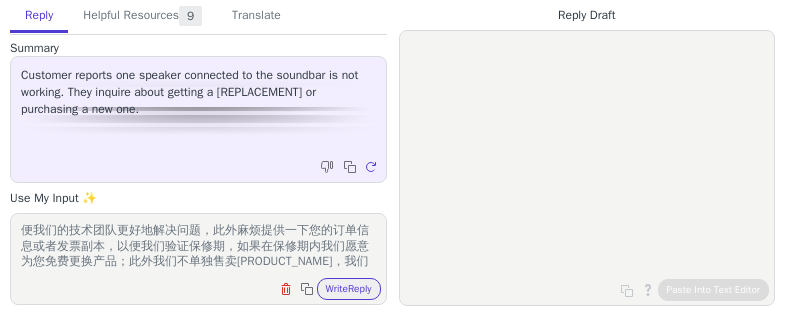 scroll, scrollTop: 32, scrollLeft: 0, axis: vertical 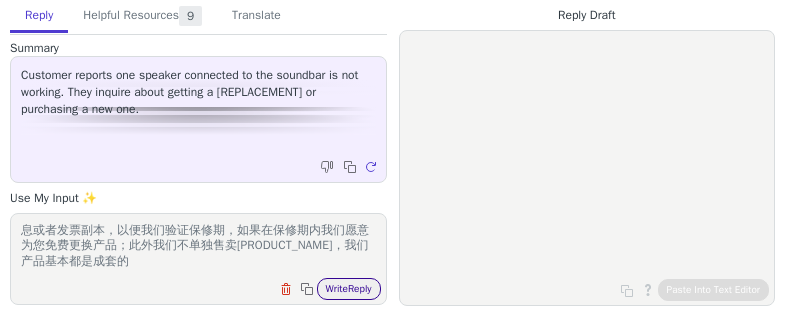 type on "为帮助您更好地解决问题，能否录制一段简短的视频展示问题，以便我们的技术团队更好地解决问题，此外麻烦提供一下您的订单信息或者发票副本，以便我们验证保修期，如果在保修期内我们愿意为您免费更换产品；此外我们不单独售卖某个扬声器，我们产品基本都是成套的" 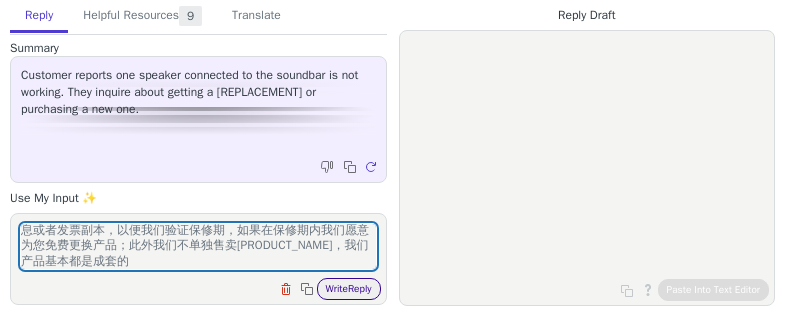 click on "Write  Reply" at bounding box center [349, 289] 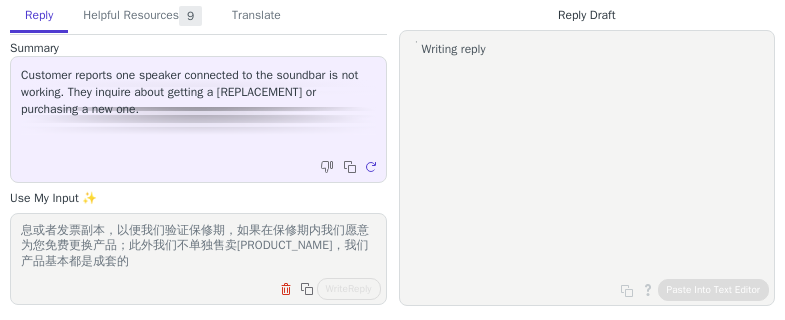 scroll, scrollTop: 0, scrollLeft: 0, axis: both 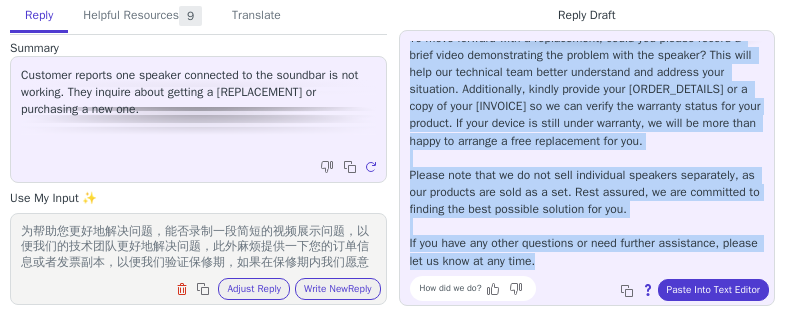 drag, startPoint x: 410, startPoint y: 47, endPoint x: 588, endPoint y: 266, distance: 282.21445 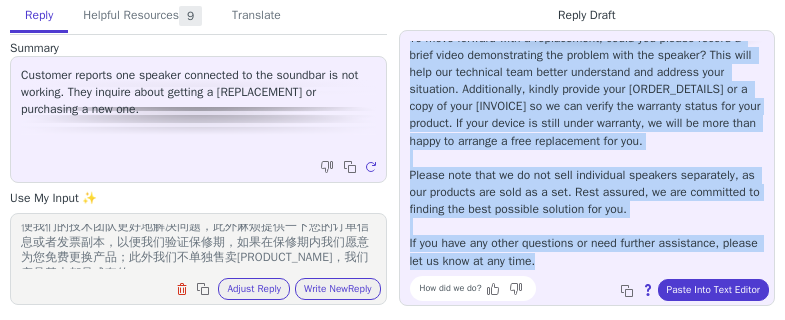 scroll, scrollTop: 32, scrollLeft: 0, axis: vertical 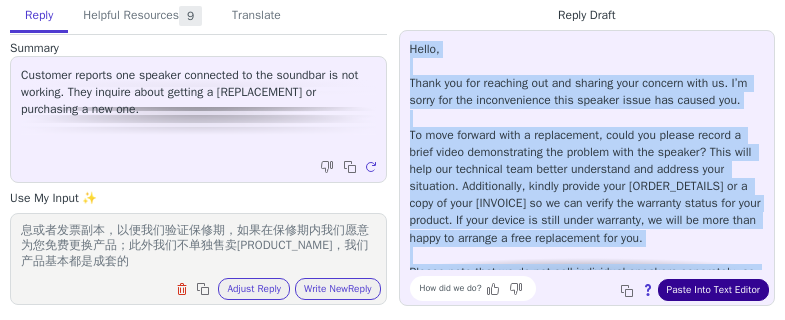 click on "Paste Into Text Editor" at bounding box center [713, 290] 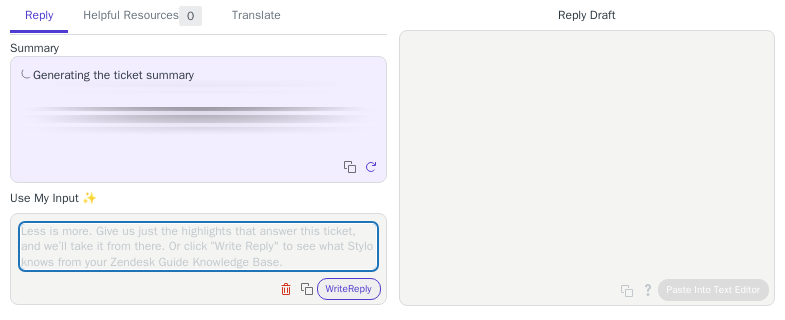 scroll, scrollTop: 0, scrollLeft: 0, axis: both 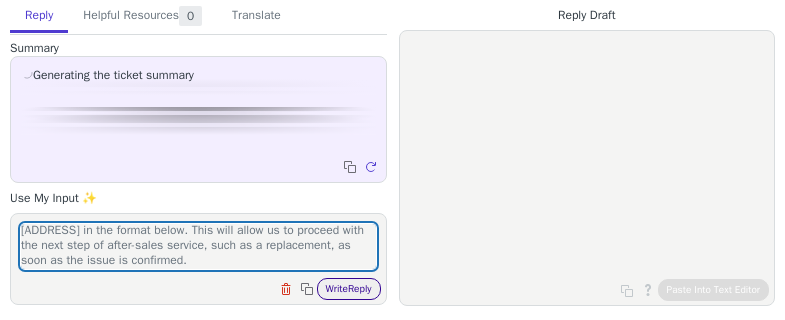type on "Firstly, we would like to confirm the root cause of the problem. Could you kindly help us check the following:
Please confirm if there are any lights illuminated on the projector. Normally, when the projector is plugged in, the key indicator light should stay red, and it should turn blue when the machine powers on.
Please try powering down the device for more than 3 seconds, unplug the power cord, and then restart the projector.
If the issue still persists after these steps, we kindly ask you to provide a short video demonstrating the issue. This will help our technical team better understand the situation.
Additionally, please provide your purchase information (such as an invoice or order number) so we can verify your order and warranty coverage. If possible, please also include your full shipping [ADDRESS] in the format below. This will allow us to proceed with the next step of after-sales service, such as a replacement, as soon as the issue is confirmed." 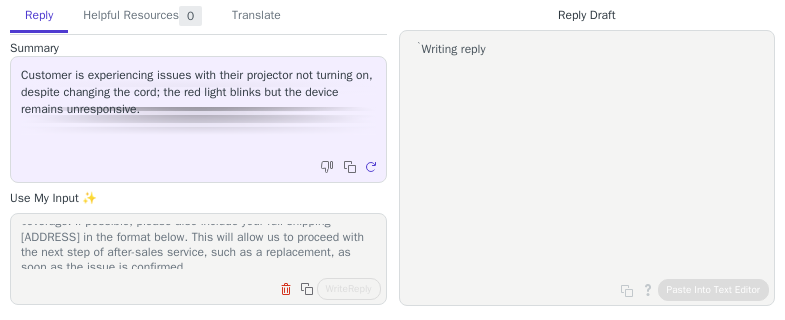 scroll, scrollTop: 309, scrollLeft: 0, axis: vertical 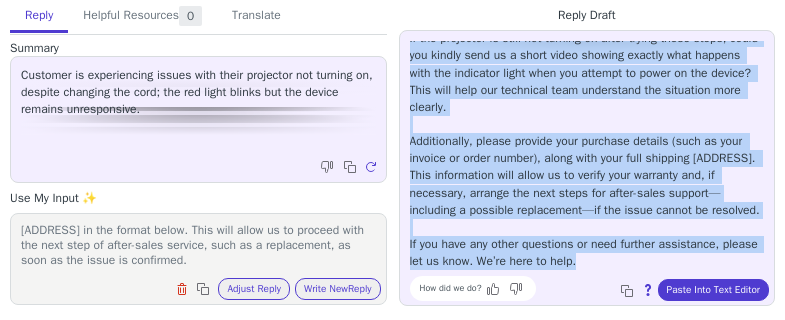 drag, startPoint x: 413, startPoint y: 50, endPoint x: 638, endPoint y: 272, distance: 316.08386 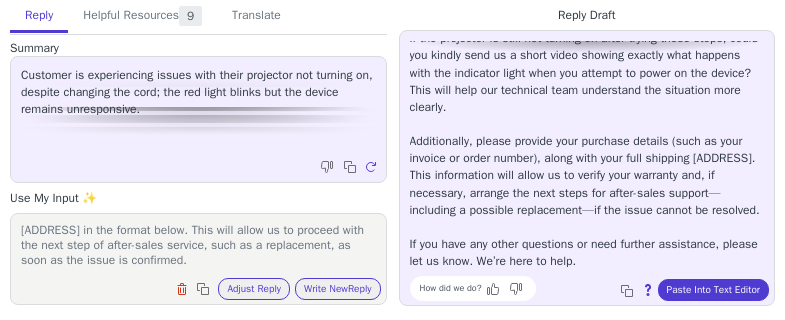 scroll, scrollTop: 287, scrollLeft: 0, axis: vertical 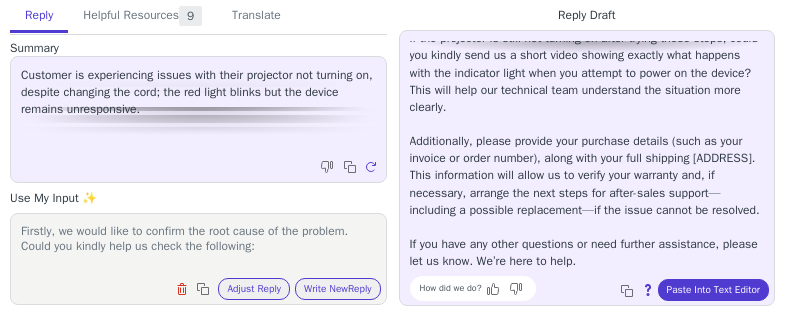 drag, startPoint x: 93, startPoint y: 260, endPoint x: 3, endPoint y: 237, distance: 92.89241 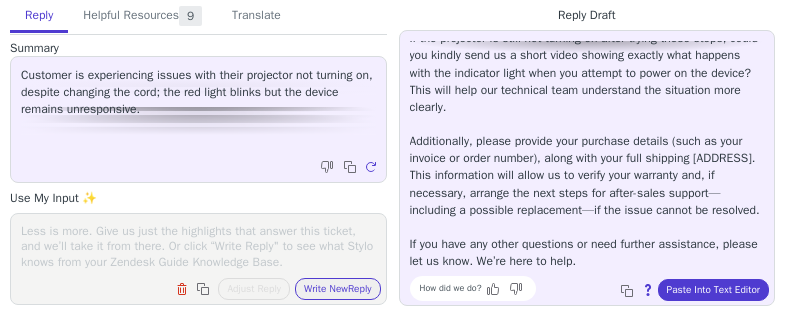 type 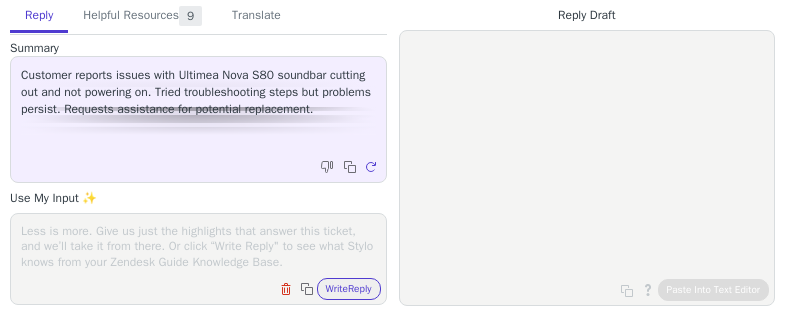 scroll, scrollTop: 0, scrollLeft: 0, axis: both 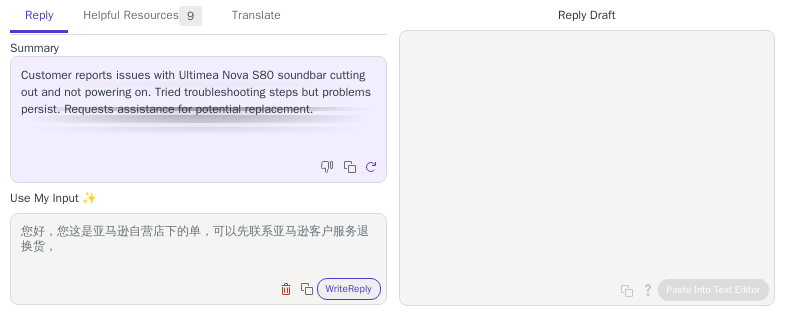 paste on "联系亚马逊客服的方式：
https://www.amazon.com/gp/help/customer/contact-us" 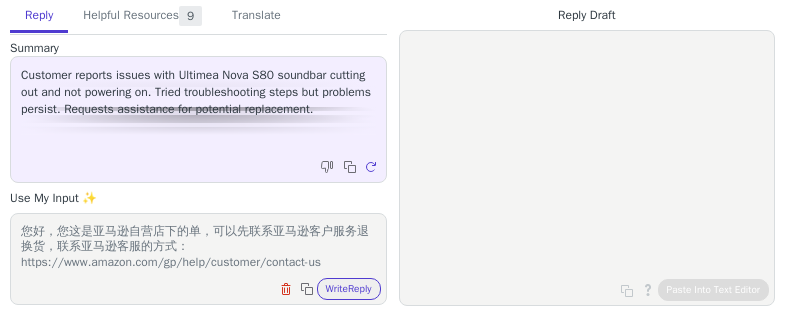 scroll, scrollTop: 1, scrollLeft: 0, axis: vertical 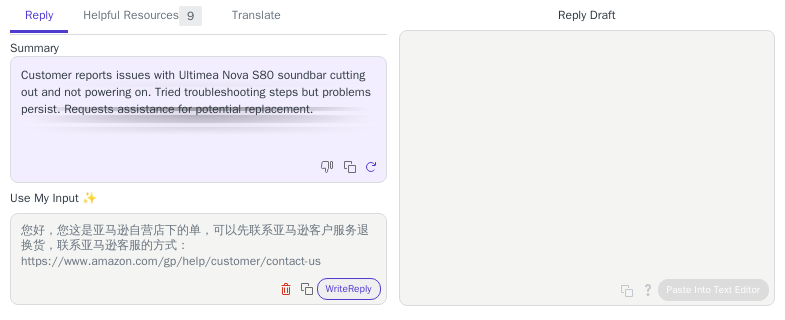 click on "您好，您这是亚马逊自营店下的单，可以先联系亚马逊客户服务退换货，联系亚马逊客服的方式：
https://www.amazon.com/gp/help/customer/contact-us" at bounding box center [198, 246] 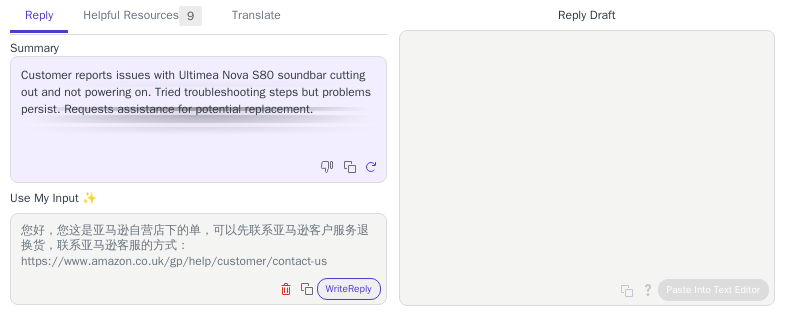 click on "您好，您这是亚马逊自营店下的单，可以先联系亚马逊客户服务退换货，联系亚马逊客服的方式：
https://www.amazon.co.uk/gp/help/customer/contact-us" at bounding box center [198, 246] 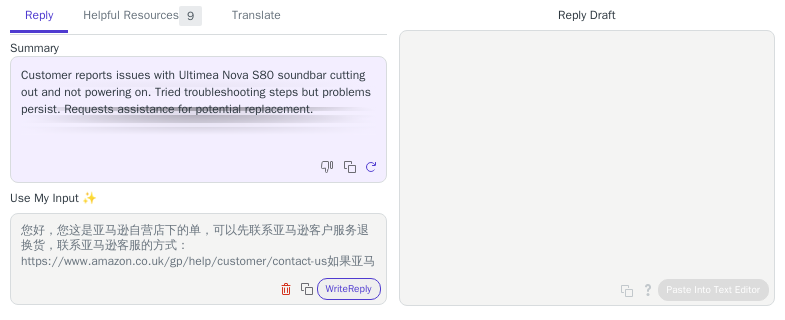 scroll, scrollTop: 32, scrollLeft: 0, axis: vertical 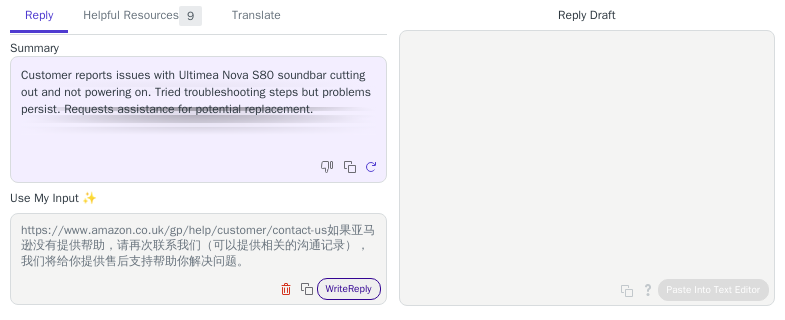 type on "您好，您这是亚马逊自营店下的单，可以先联系亚马逊客户服务退换货，联系亚马逊客服的方式：
https://www.amazon.co.uk/gp/help/customer/contact-us如果亚马逊没有提供帮助，请再次联系我们（可以提供相关的沟通记录），我们将给你提供售后支持帮助你解决问题。" 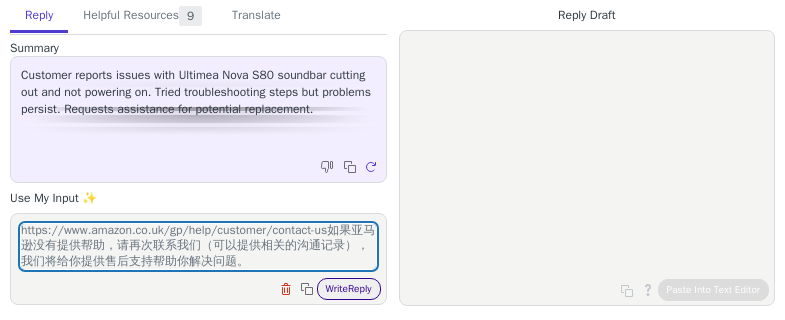 click on "Write  Reply" at bounding box center [349, 289] 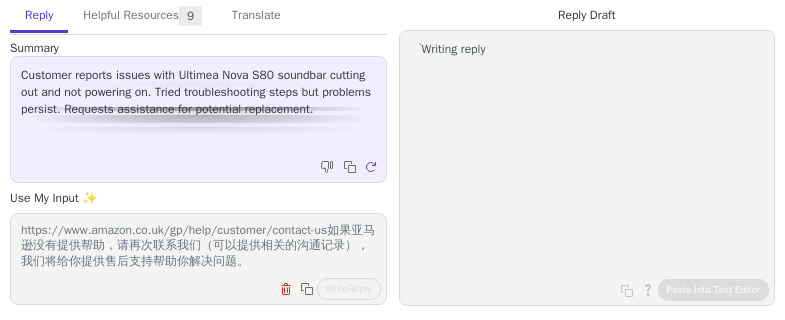scroll, scrollTop: 0, scrollLeft: 0, axis: both 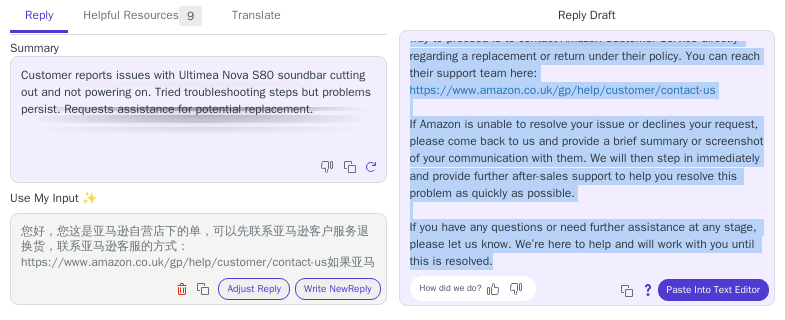 drag, startPoint x: 412, startPoint y: 50, endPoint x: 580, endPoint y: 268, distance: 275.22354 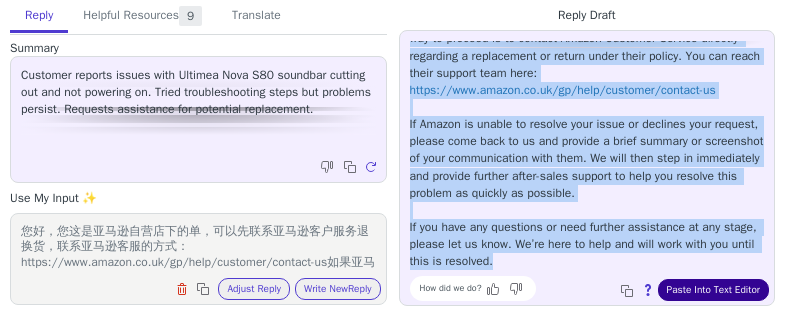 click on "Paste Into Text Editor" at bounding box center [713, 290] 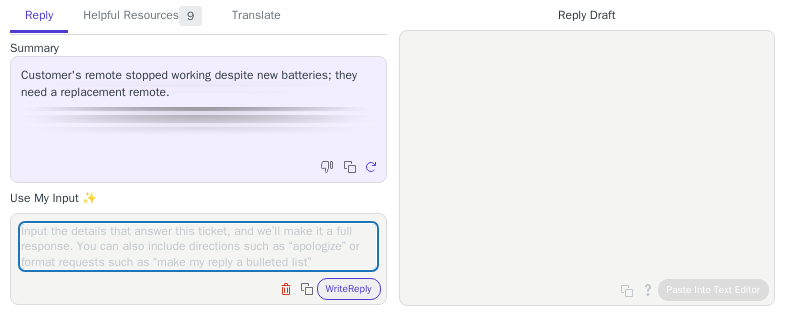 scroll, scrollTop: 0, scrollLeft: 0, axis: both 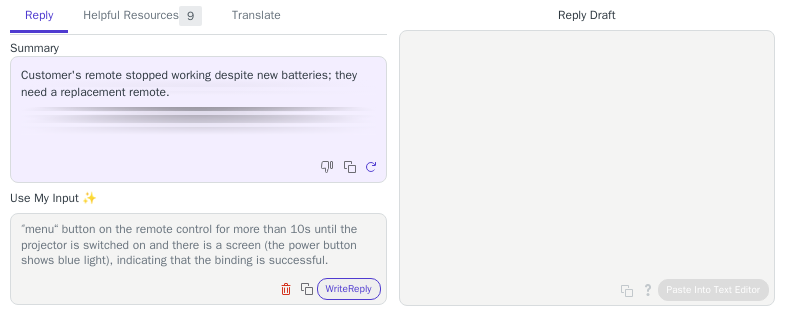click on "If the remote control of the projector does not work or is not sensitive, please try to below steps:
1. Make sure the remote control light is on, then replace the batteries.
2. In the projector off state (the power button shows red light), use the remote control to point at the projector device, long press the ”menu“ button on the remote control for more than 10s until the projector is switched on and there is a screen (the power button shows blue light), indicating that the binding is successful." at bounding box center [198, 246] 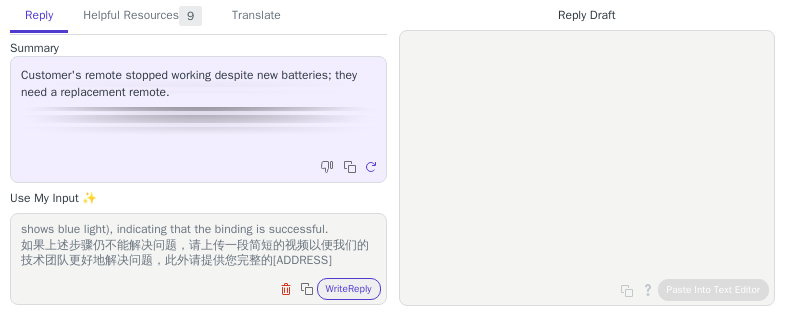 scroll, scrollTop: 155, scrollLeft: 0, axis: vertical 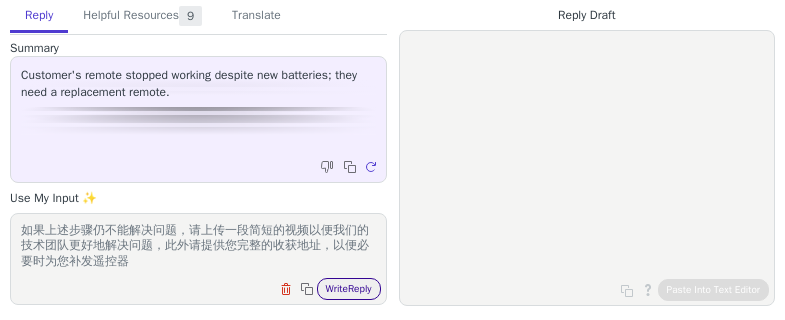 type on "If the remote control of the projector does not work or is not sensitive, please try to below steps:
1. Make sure the remote control light is on, then replace the batteries.
2. In the projector off state (the power button shows red light), use the remote control to point at the projector device, long press the ”menu“ button on the remote control for more than 10s until the projector is switched on and there is a screen (the power button shows blue light), indicating that the binding is successful.
如果上述步骤仍不能解决问题，请上传一段简短的视频以便我们的技术团队更好地解决问题，此外请提供您完整的收获地址，以便必要时为您补发遥控器" 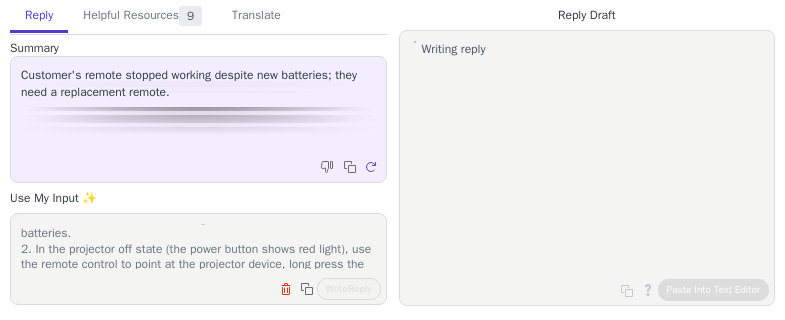 scroll, scrollTop: 0, scrollLeft: 0, axis: both 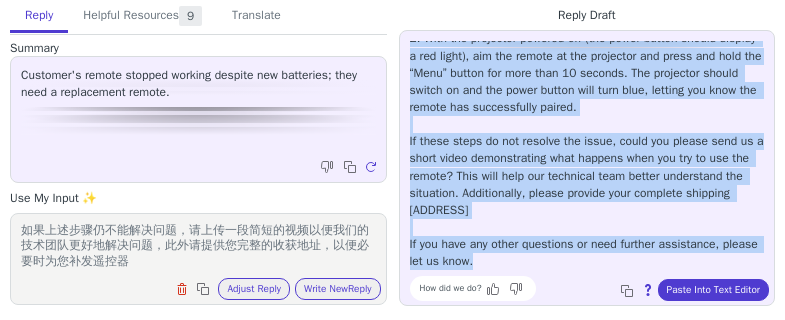 drag, startPoint x: 410, startPoint y: 46, endPoint x: 544, endPoint y: 261, distance: 253.33969 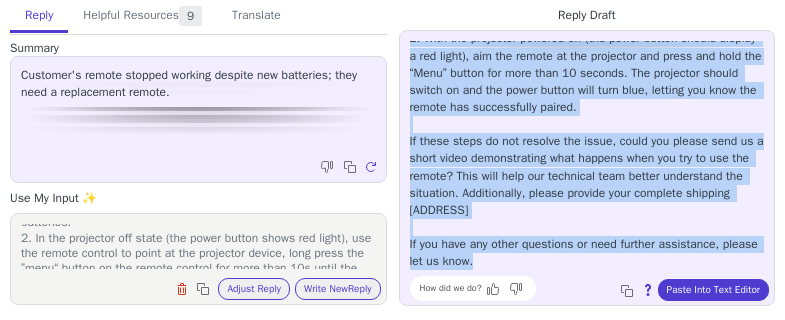 scroll, scrollTop: 0, scrollLeft: 0, axis: both 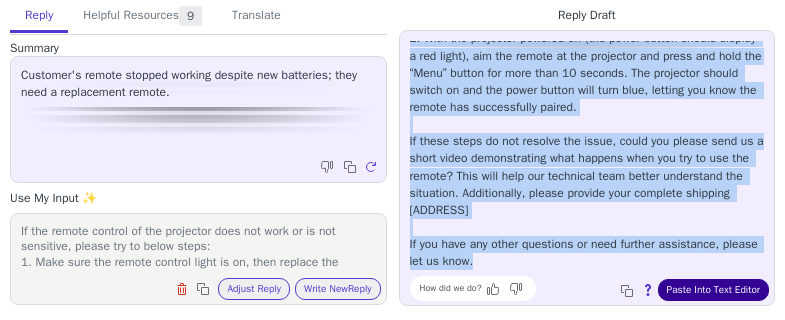 click on "Paste Into Text Editor" at bounding box center (713, 290) 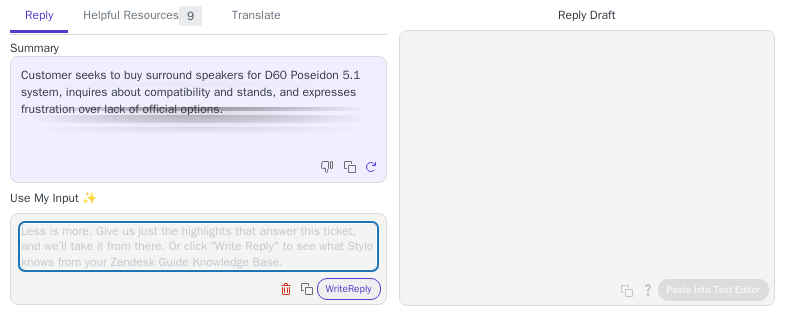 scroll, scrollTop: 0, scrollLeft: 0, axis: both 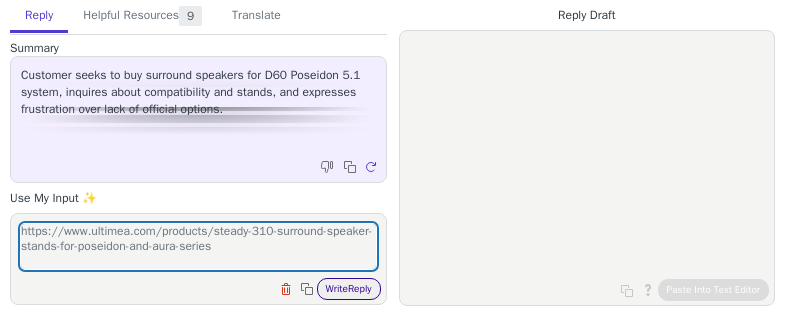 type on "https://www.ultimea.com/products/steady-310-surround-speaker-stands-for-poseidon-and-aura-series" 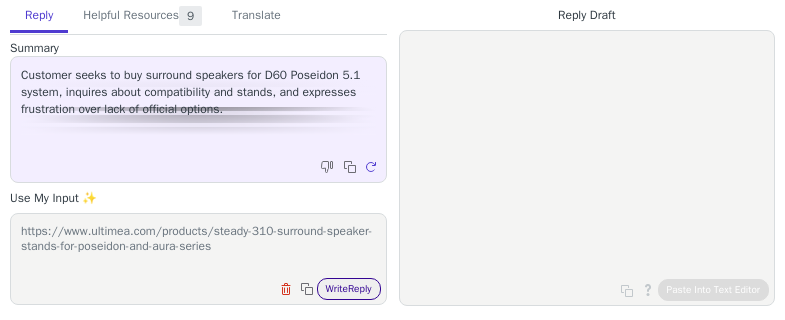 click on "Write  Reply" at bounding box center (349, 289) 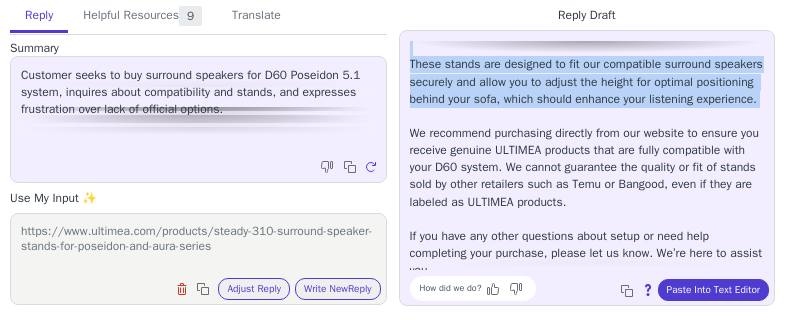 scroll, scrollTop: 302, scrollLeft: 0, axis: vertical 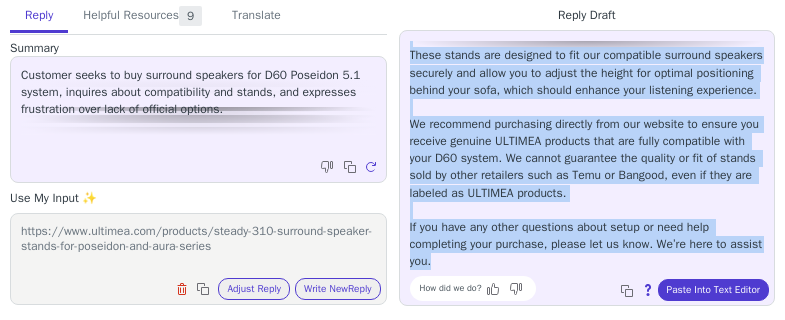drag, startPoint x: 413, startPoint y: 48, endPoint x: 511, endPoint y: 258, distance: 231.74124 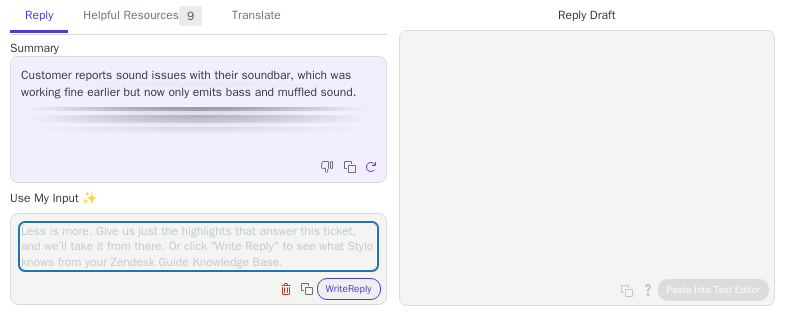 scroll, scrollTop: 0, scrollLeft: 0, axis: both 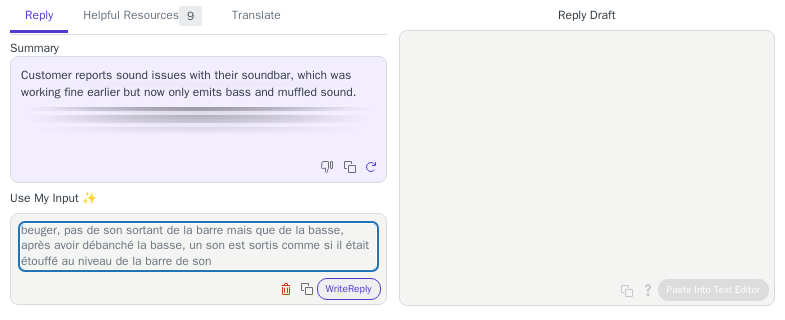drag, startPoint x: 308, startPoint y: 231, endPoint x: 138, endPoint y: 265, distance: 173.36667 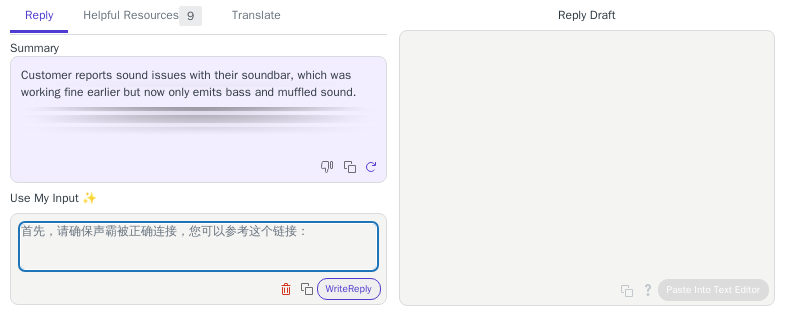 scroll, scrollTop: 0, scrollLeft: 0, axis: both 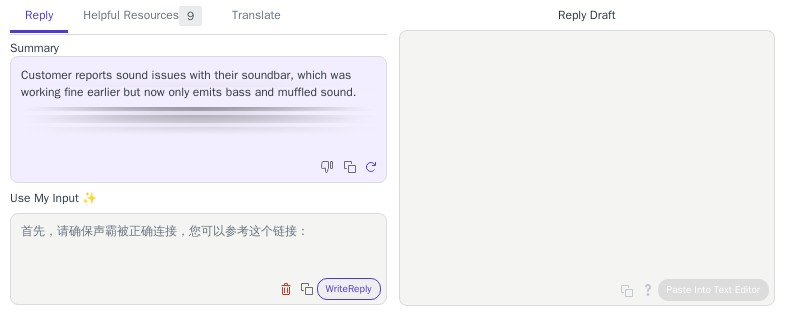 paste on "https://support.ultimea.com/hc/en-us/articles/19482665493401-Multiple-Connection-Methods-for-Nova-S50-Soundbar" 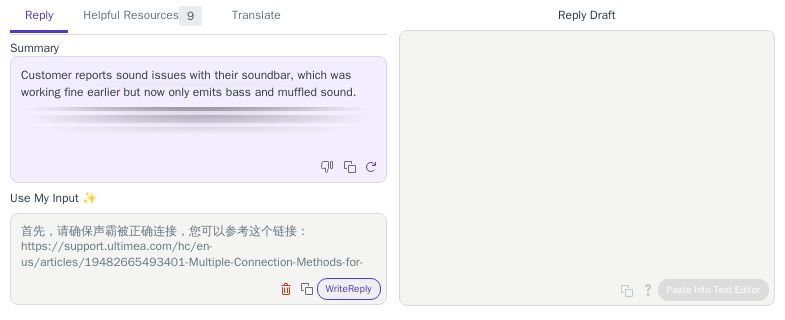 scroll, scrollTop: 16, scrollLeft: 0, axis: vertical 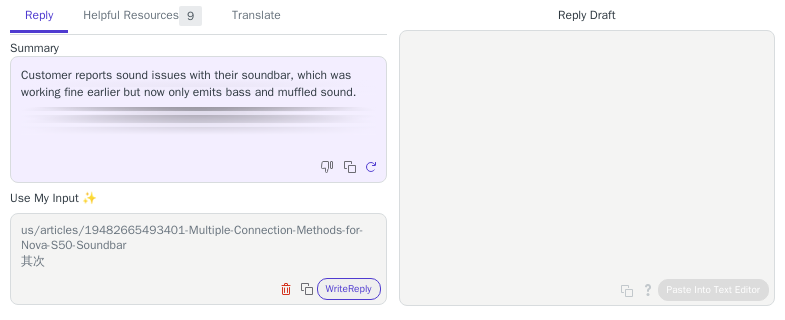 paste on "Try restarting the soundbar and subwoofer. Disconnect the power supply, wait a few minutes, then reconnect the power supply and turn it on." 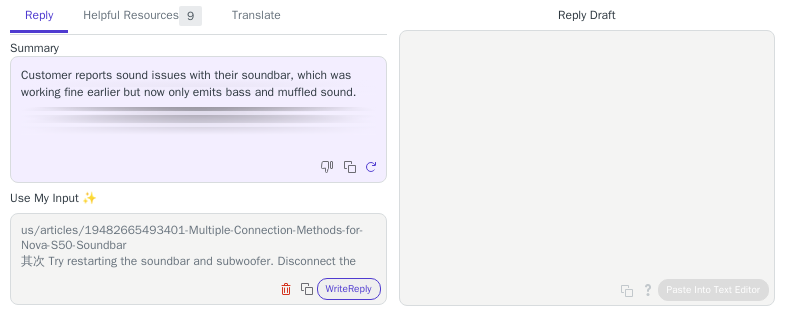 scroll, scrollTop: 63, scrollLeft: 0, axis: vertical 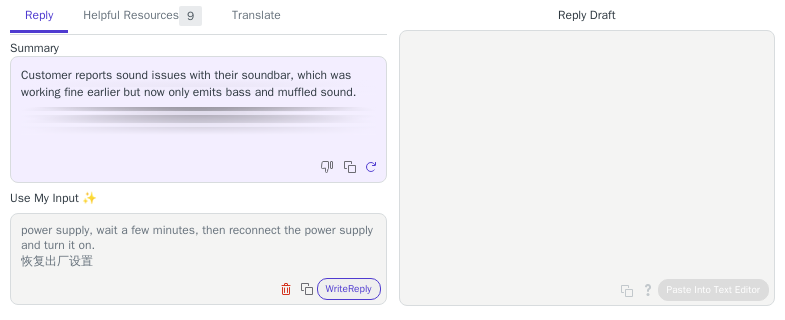 paste on "Power on, and press the remote "Mute" button 5S to release to restore the factory settings.
The soundbar LED will display “REST”." 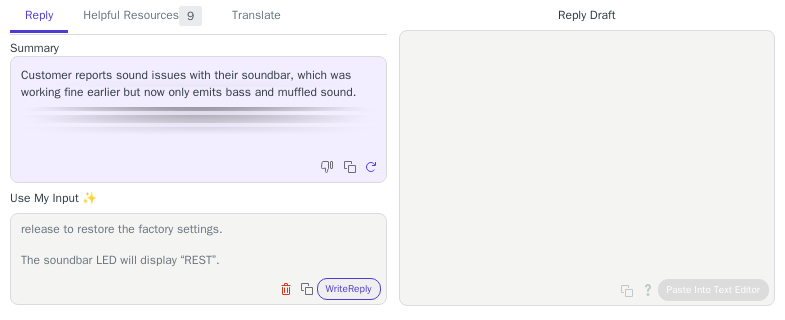 scroll, scrollTop: 0, scrollLeft: 0, axis: both 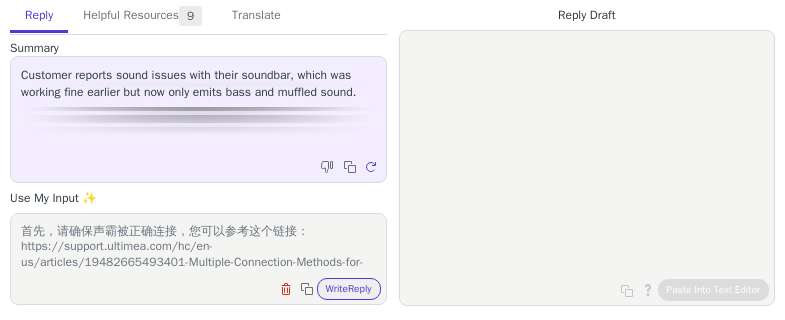 click on "首先，请确保声霸被正确连接，您可以参考这个链接：https://support.ultimea.com/hc/en-us/articles/19482665493401-Multiple-Connection-Methods-for-Nova-S50-Soundbar
其次 Try restarting the soundbar and subwoofer. Disconnect the power supply, wait a few minutes, then reconnect the power supply and turn it on.
恢复出厂设置Power on, and press the remote "Mute" button 5S to release to restore the factory settings.
The soundbar LED will display “REST”." at bounding box center [198, 246] 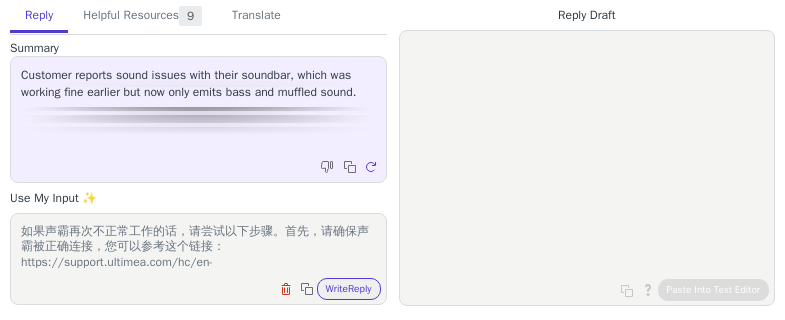 scroll, scrollTop: 24, scrollLeft: 0, axis: vertical 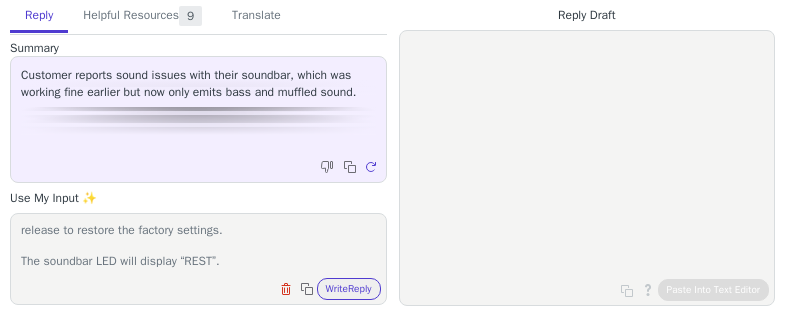 click on "如果声霸再次不正常工作的话，请尝试以下步骤。首先，请确保声霸被正确连接，您可以参考这个链接：https://support.ultimea.com/hc/en-us/articles/19482665493401-Multiple-Connection-Methods-for-Nova-S50-Soundbar
其次 Try restarting the soundbar and subwoofer. Disconnect the power supply, wait a few minutes, then reconnect the power supply and turn it on.
恢复出厂设置Power on, and press the remote "Mute" button 5S to release to restore the factory settings.
The soundbar LED will display “REST”." at bounding box center (198, 246) 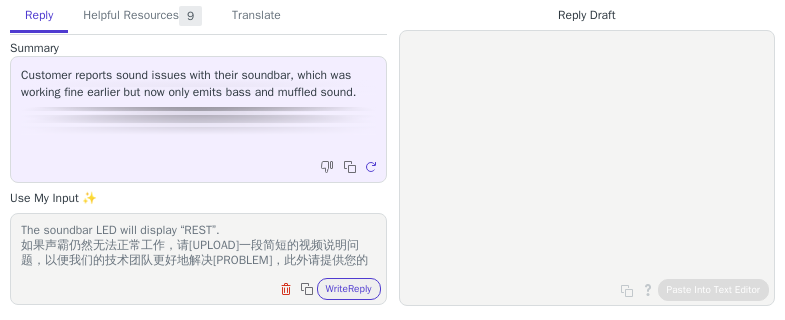 scroll, scrollTop: 186, scrollLeft: 0, axis: vertical 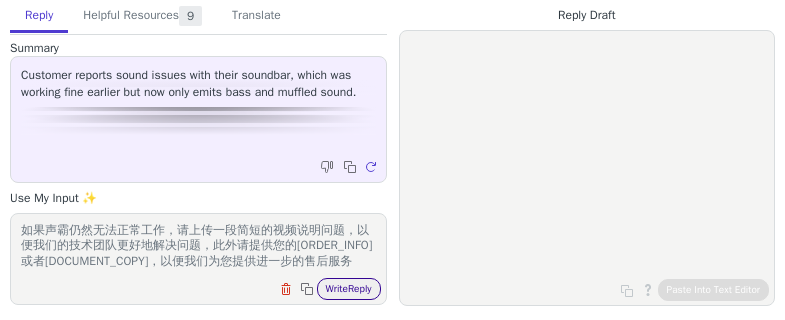 type on "如果声霸再次不正常工作的话，请尝试以下步骤。首先，请确保声霸被正确连接，您可以参考这个链接：https://support.ultimea.com/hc/en-us/articles/19482665493401-Multiple-Connection-Methods-for-Nova-S50-Soundbar
其次 Try restarting the soundbar and subwoofer. Disconnect the power supply, wait a few minutes, then reconnect the power supply and turn it on.
恢复出厂设置Power on, and press the remote "Mute" button 5S to release to restore the factory settings.
The soundbar LED will display “REST”.
如果声霸仍然无法正常工作，请上传一段简短的视频说明问题，以便我们的技术团队更好地解决问题，此外请提供您的[ORDER_INFO]或者[DOCUMENT_COPY]，以便我们为您提供进一步的售后服务" 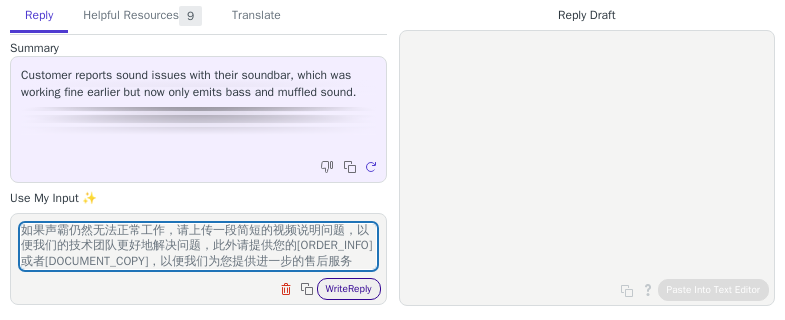 click on "Write  Reply" at bounding box center [349, 289] 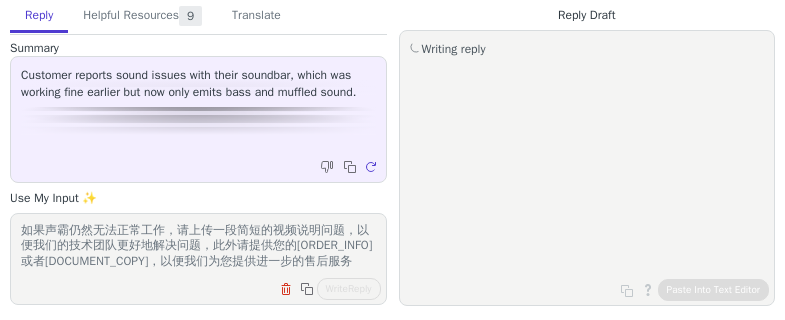 scroll, scrollTop: 0, scrollLeft: 0, axis: both 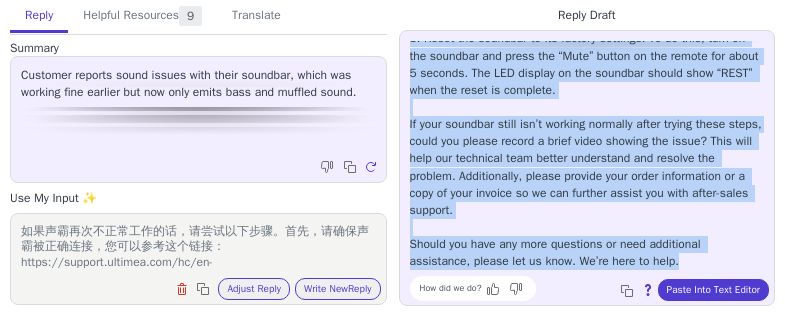drag, startPoint x: 413, startPoint y: 50, endPoint x: 704, endPoint y: 265, distance: 361.80936 